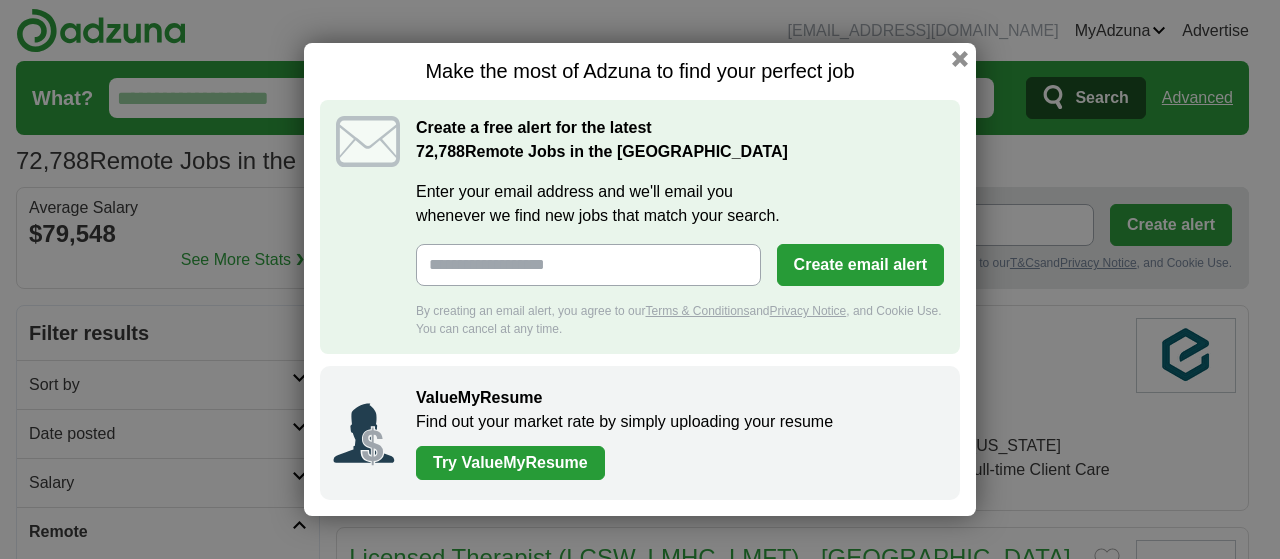 scroll, scrollTop: 0, scrollLeft: 0, axis: both 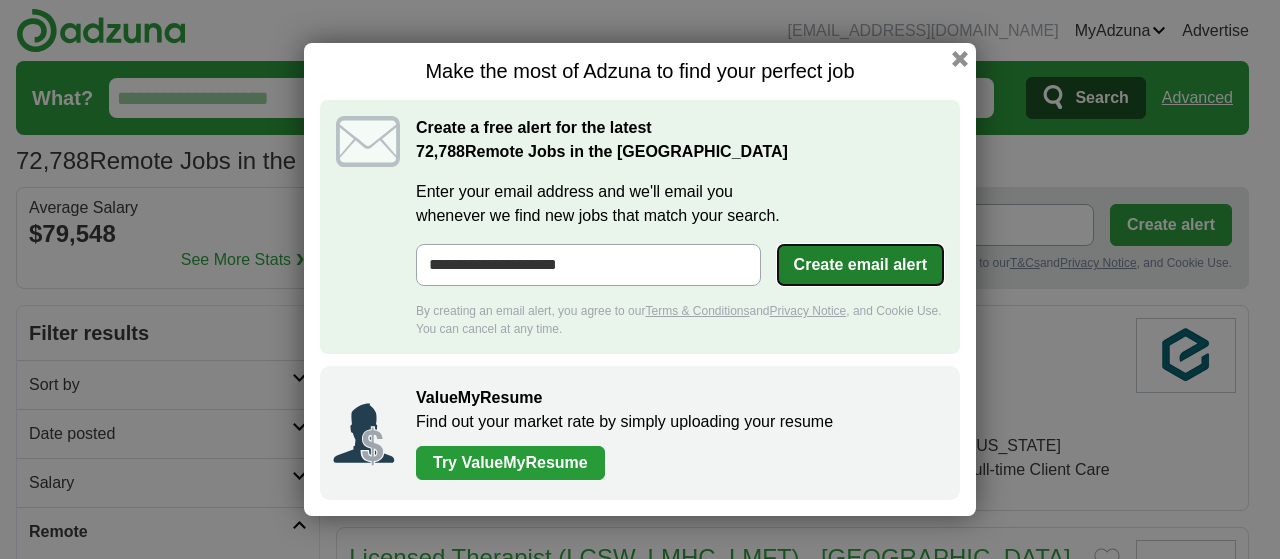 click on "Create email alert" at bounding box center (860, 265) 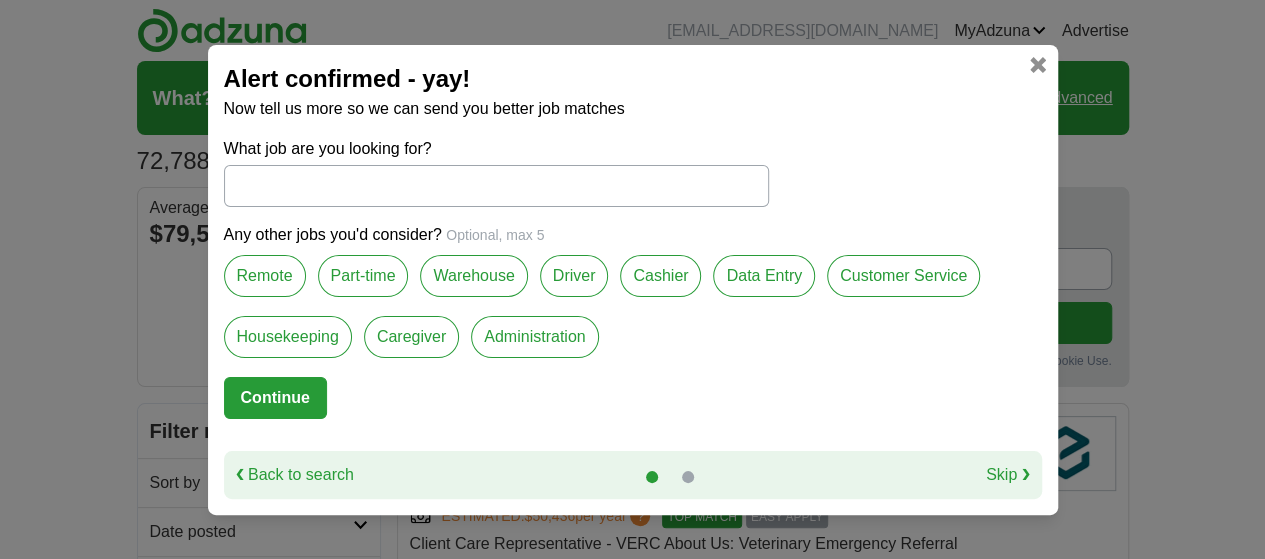 click on "Remote" at bounding box center (265, 276) 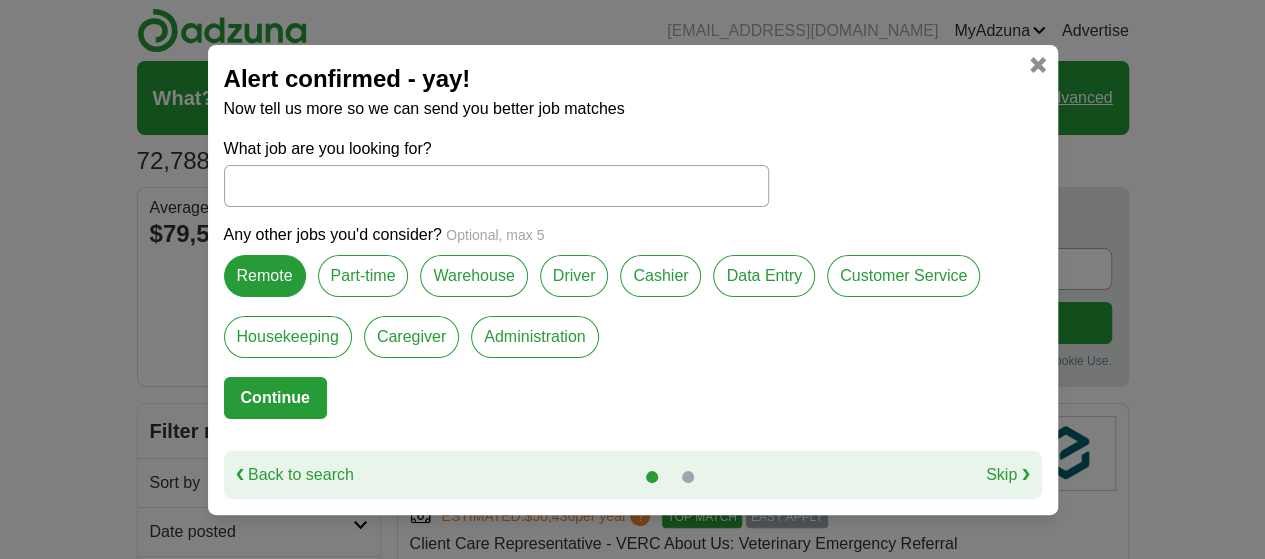 click on "Customer Service" at bounding box center [903, 276] 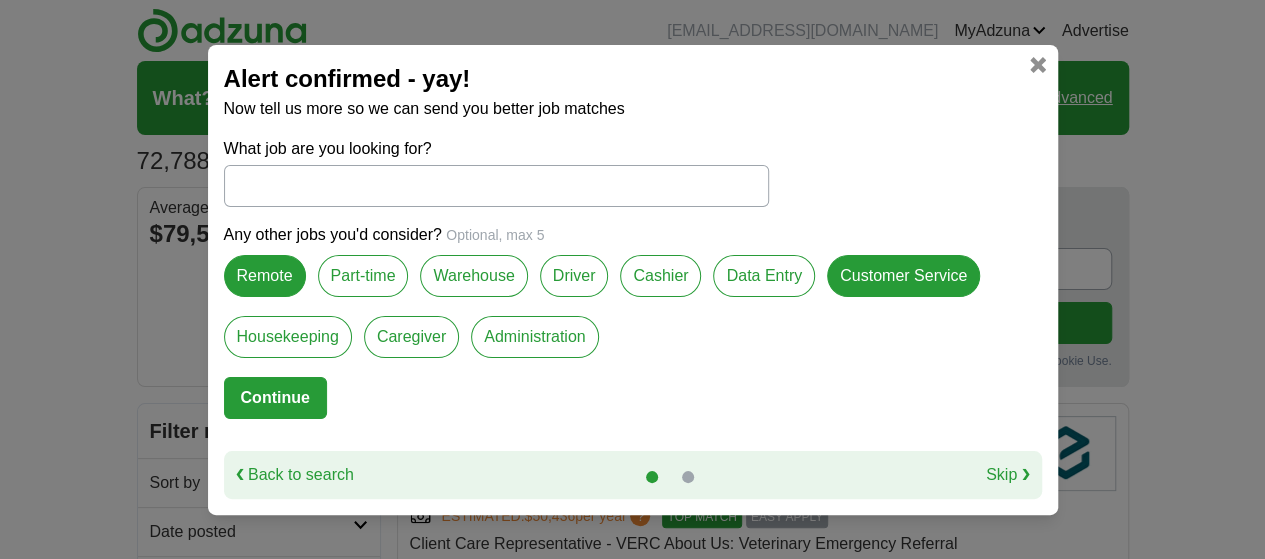 click on "Administration" at bounding box center (534, 337) 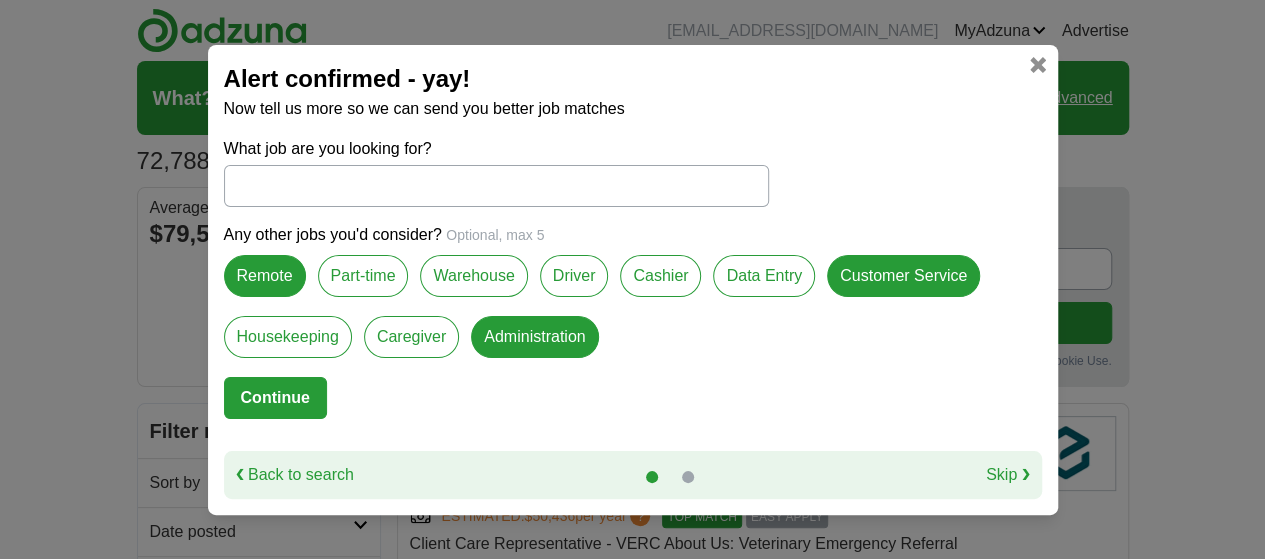 click on "Data Entry" at bounding box center (764, 276) 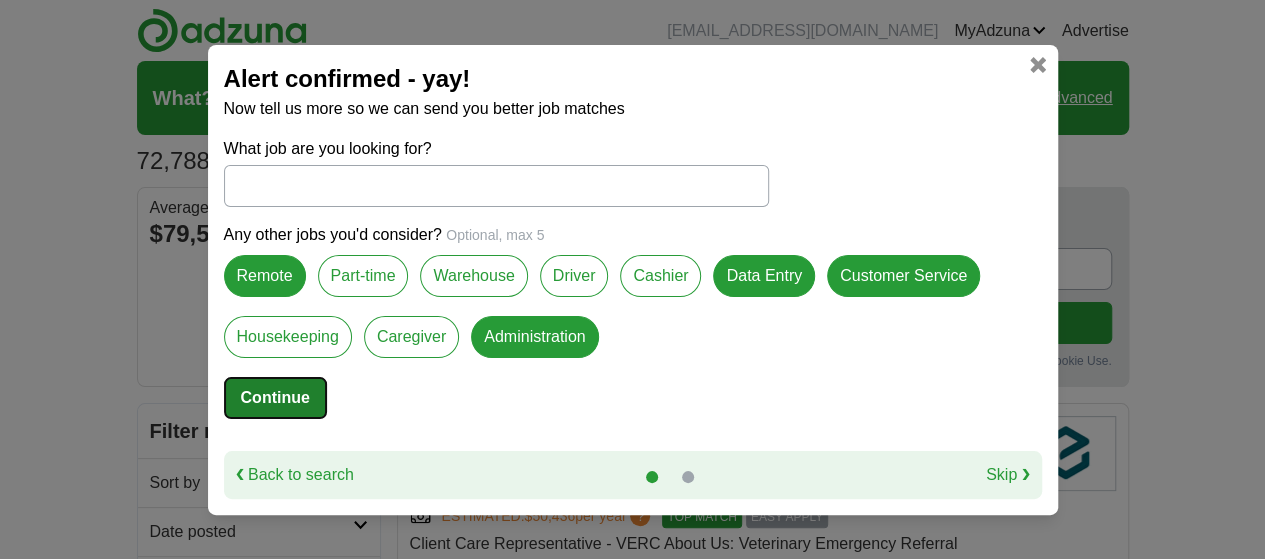 click on "Continue" at bounding box center [275, 398] 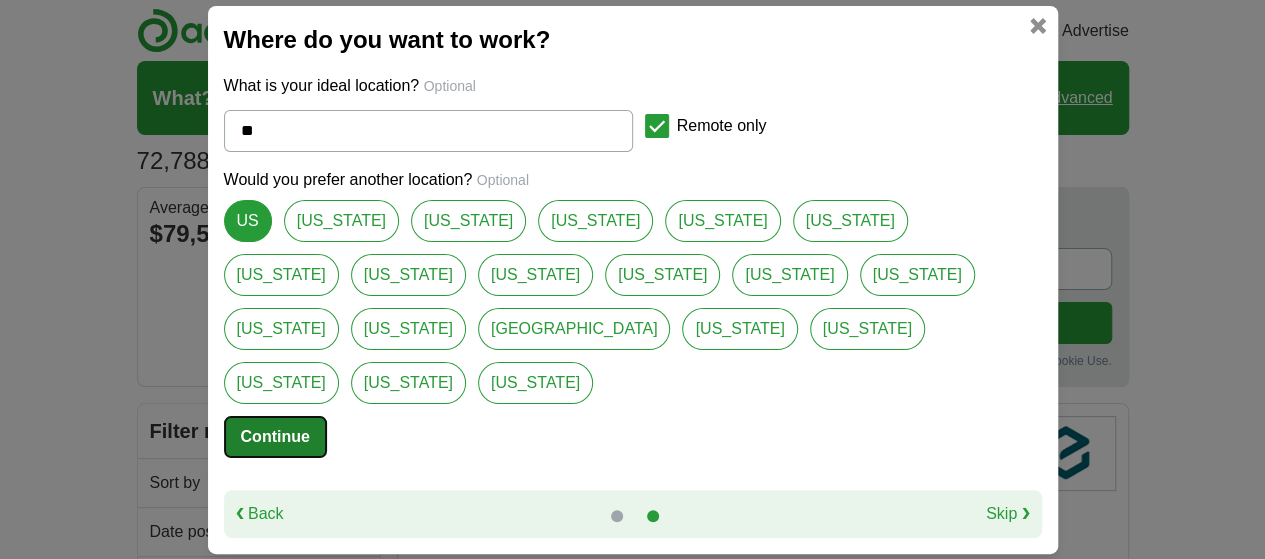 click on "Continue" at bounding box center [275, 437] 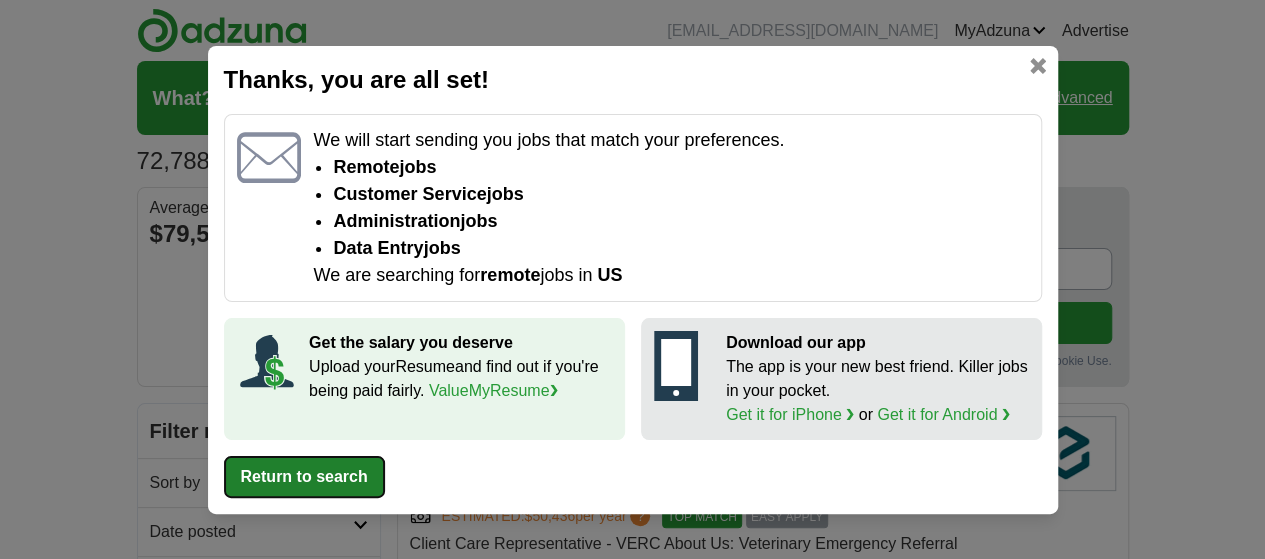 click on "Return to search" at bounding box center (304, 477) 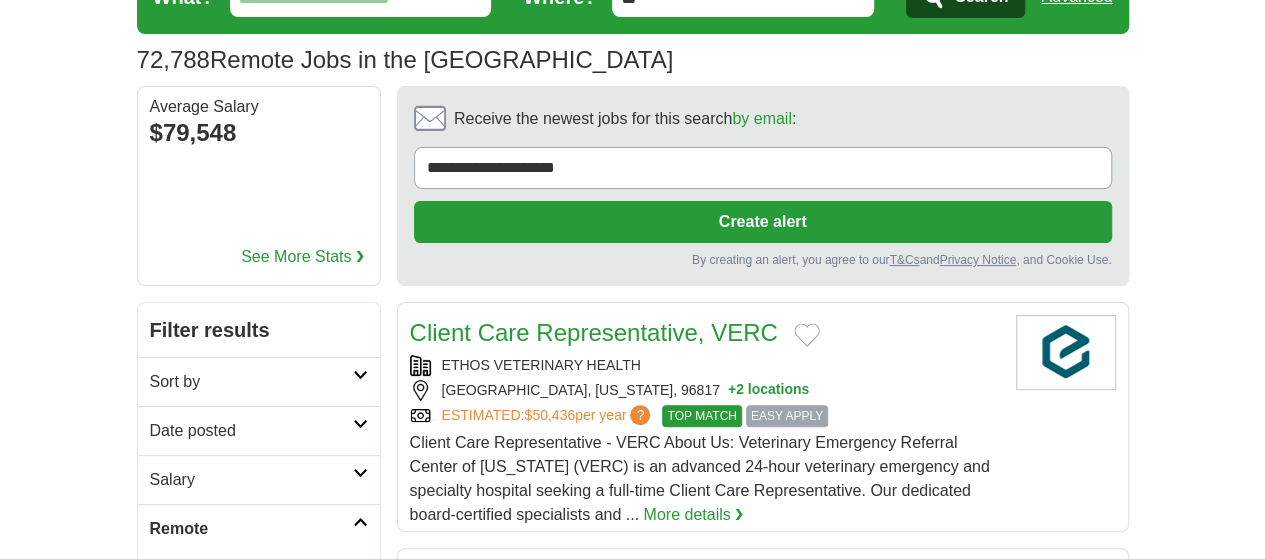 scroll, scrollTop: 100, scrollLeft: 0, axis: vertical 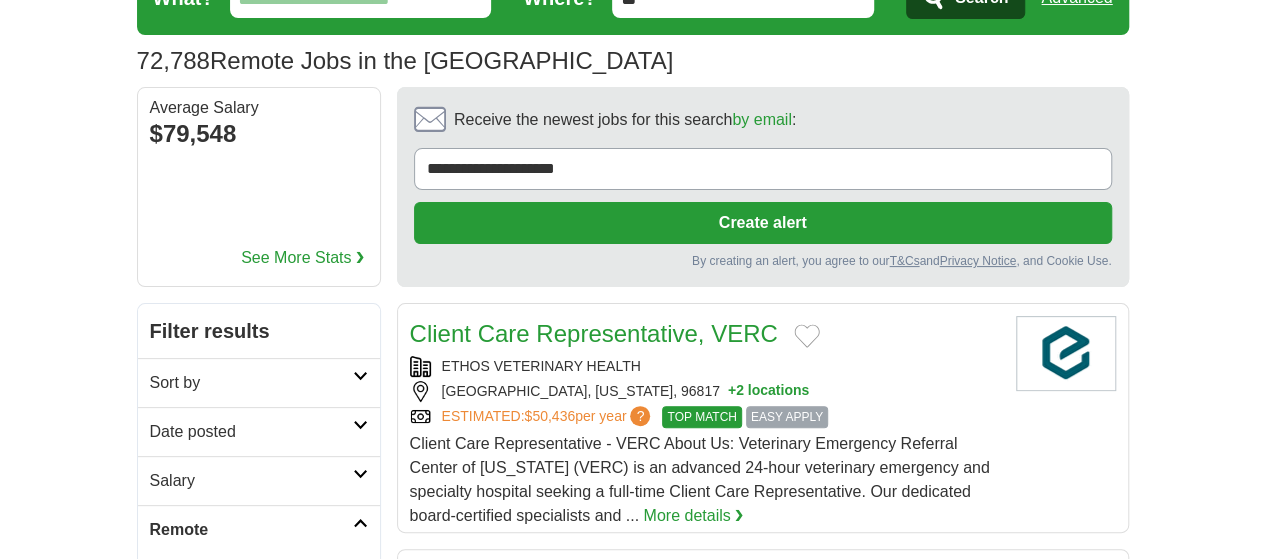 click at bounding box center [360, 474] 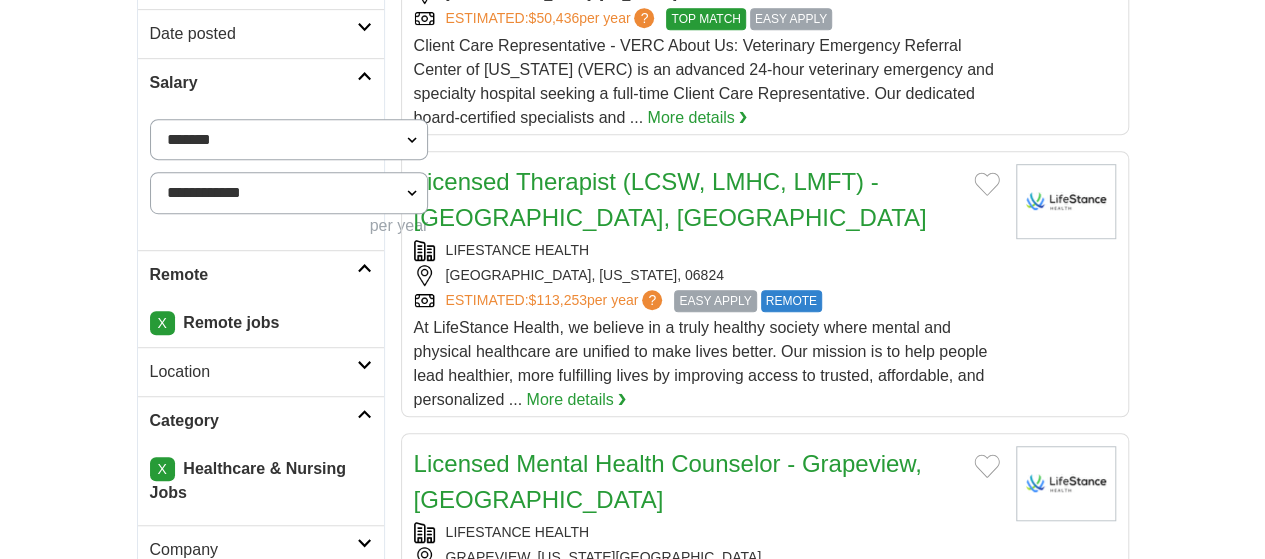 scroll, scrollTop: 499, scrollLeft: 0, axis: vertical 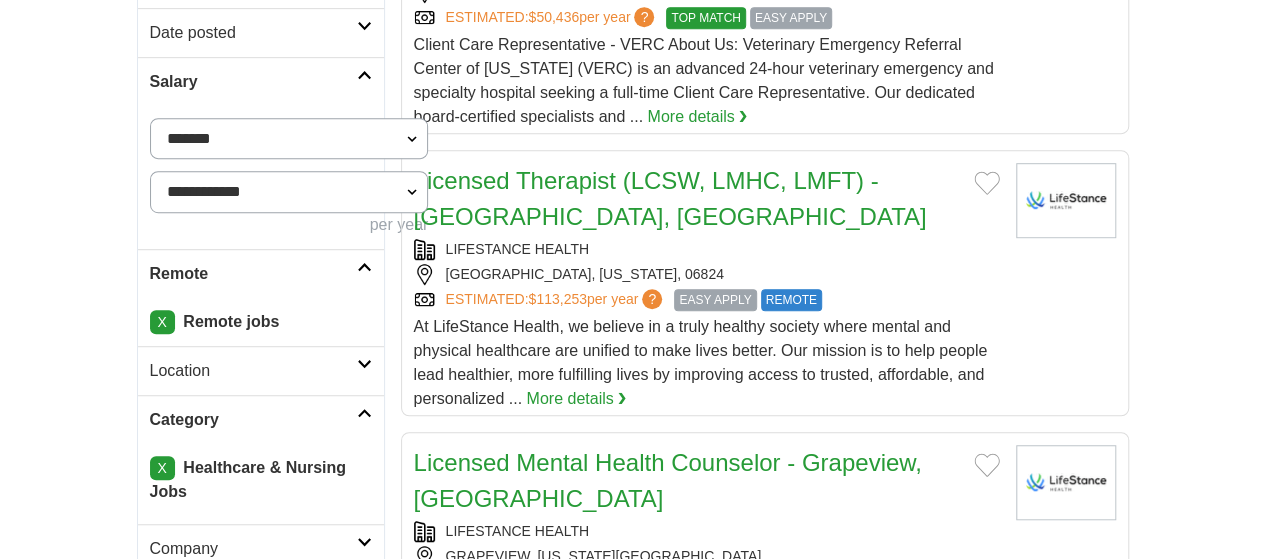 click on "**********" at bounding box center [289, 138] 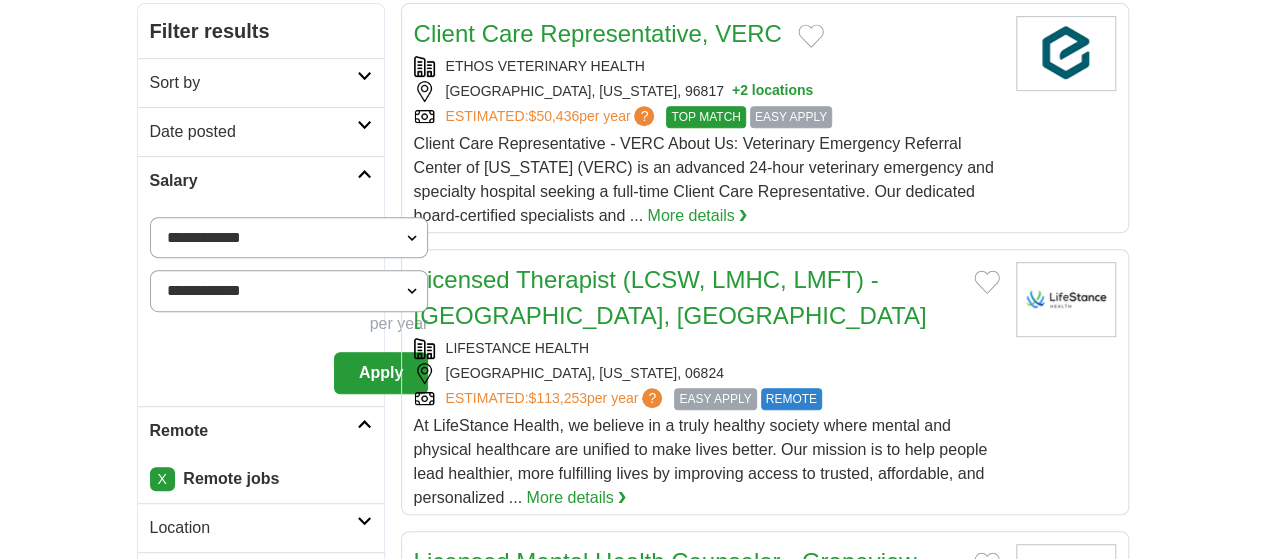 scroll, scrollTop: 400, scrollLeft: 0, axis: vertical 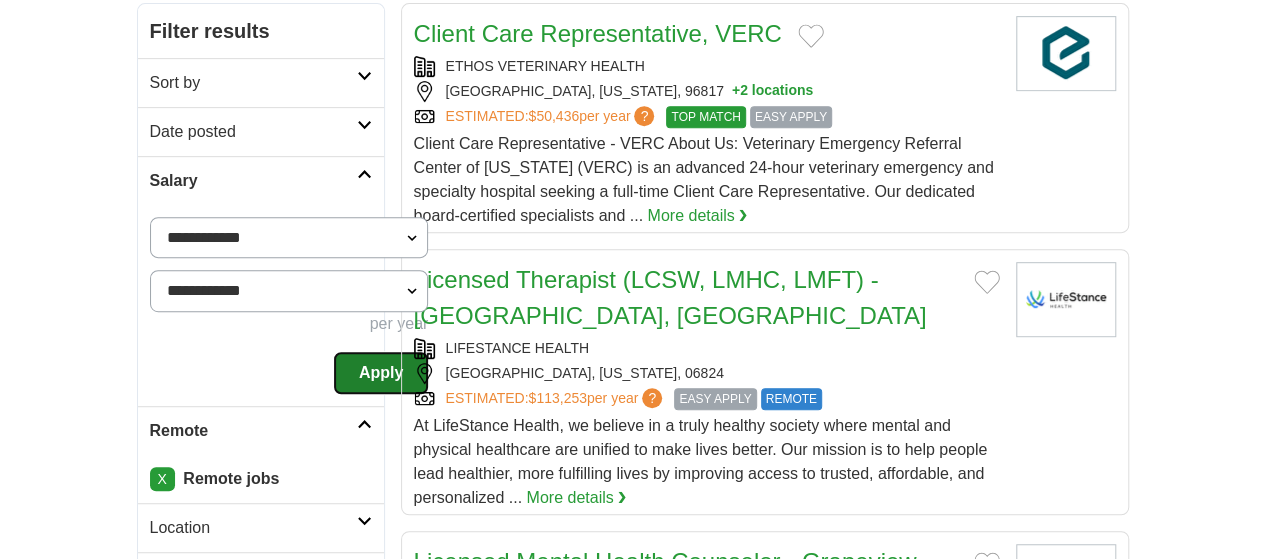 click on "Apply" at bounding box center (381, 373) 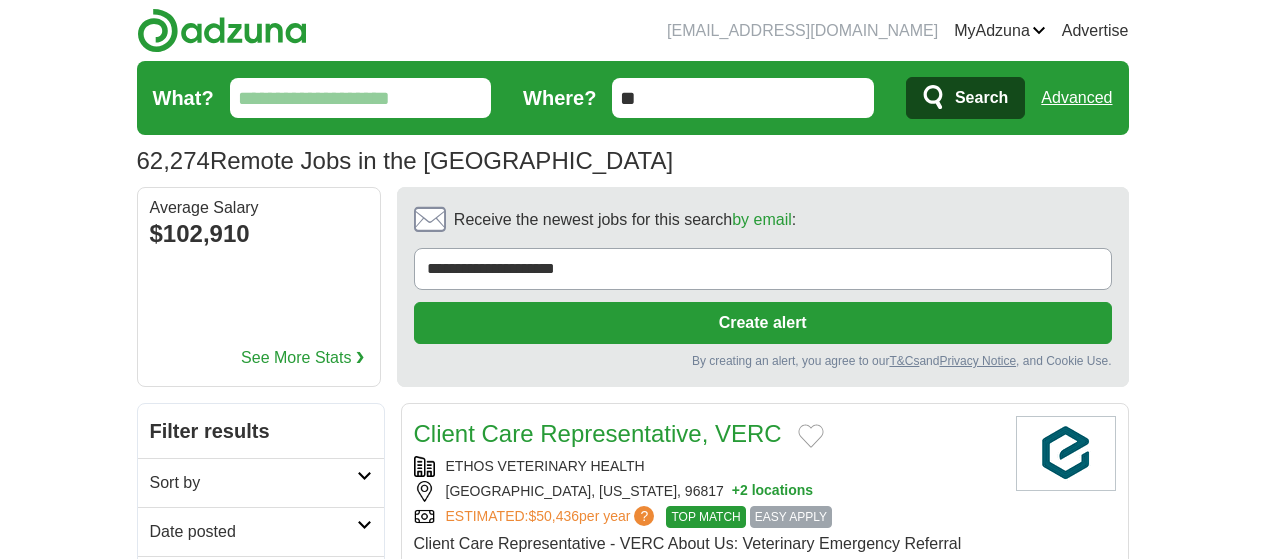 scroll, scrollTop: 0, scrollLeft: 0, axis: both 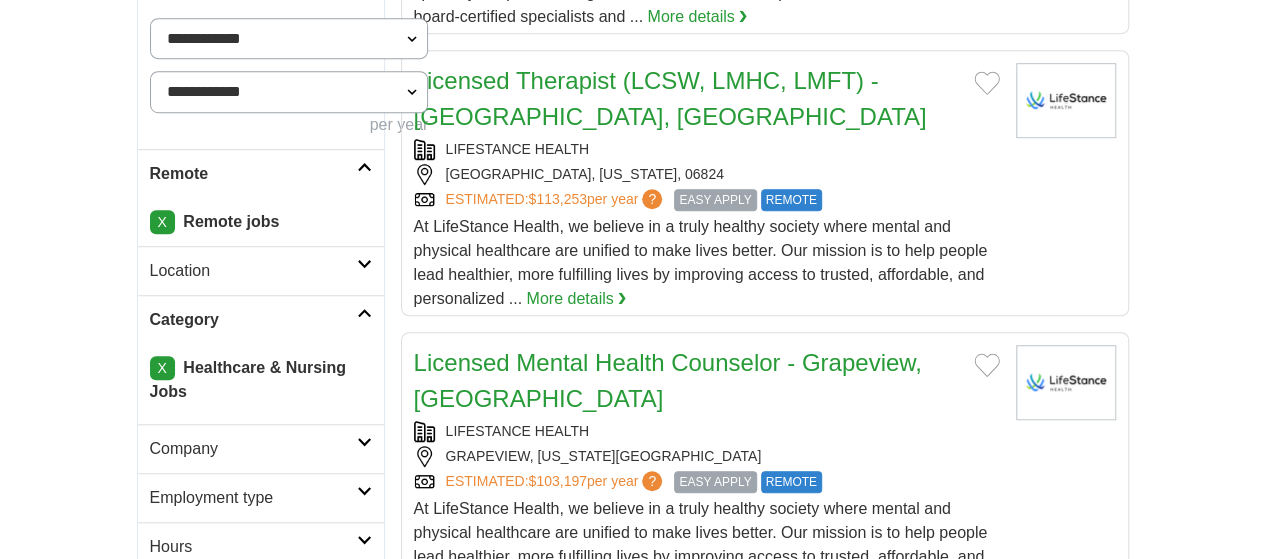 click on "Location" at bounding box center (253, 271) 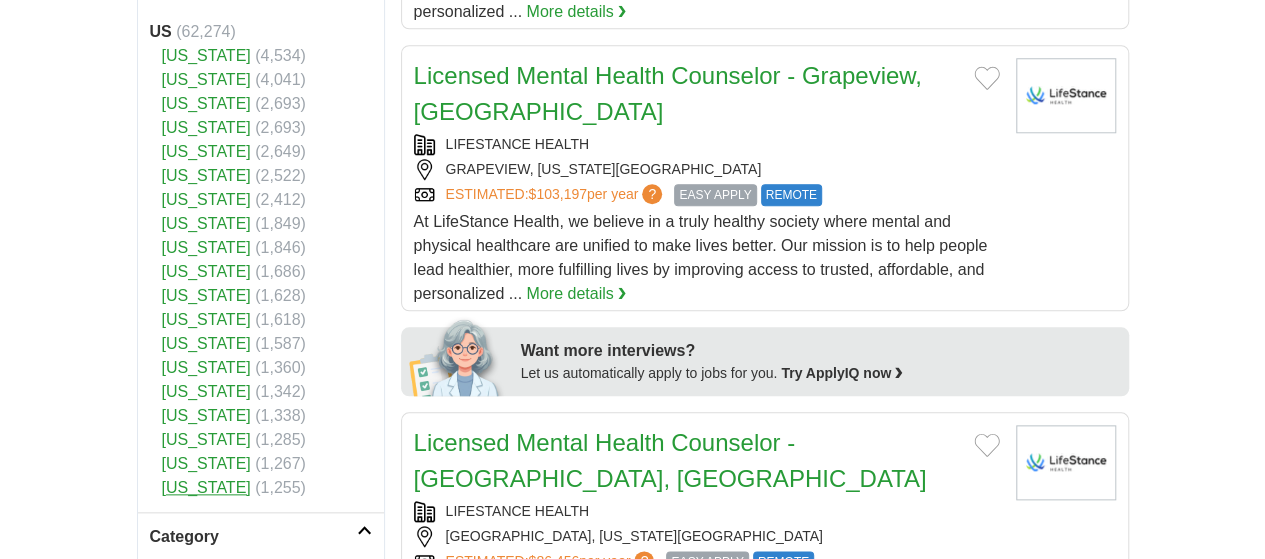click on "[US_STATE]" at bounding box center [206, 487] 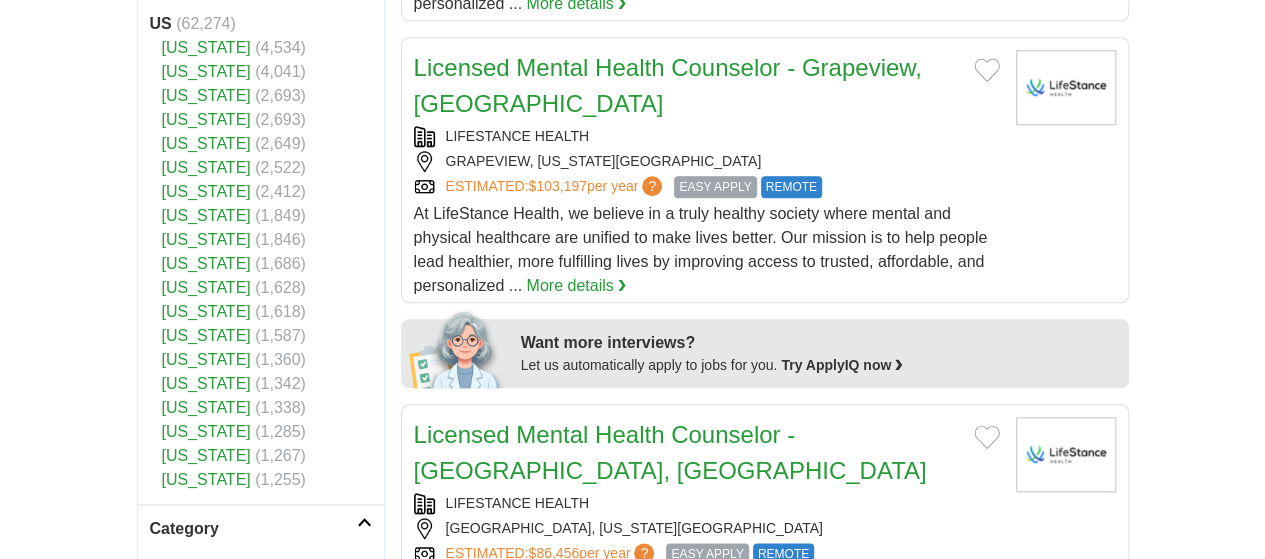 scroll, scrollTop: 894, scrollLeft: 0, axis: vertical 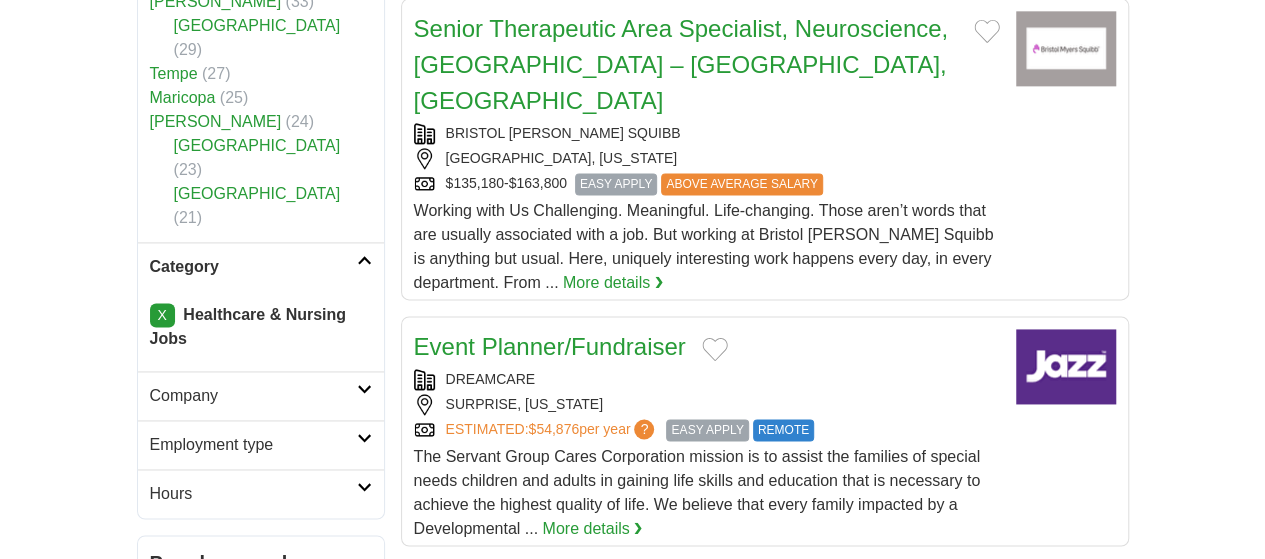 click at bounding box center (364, 260) 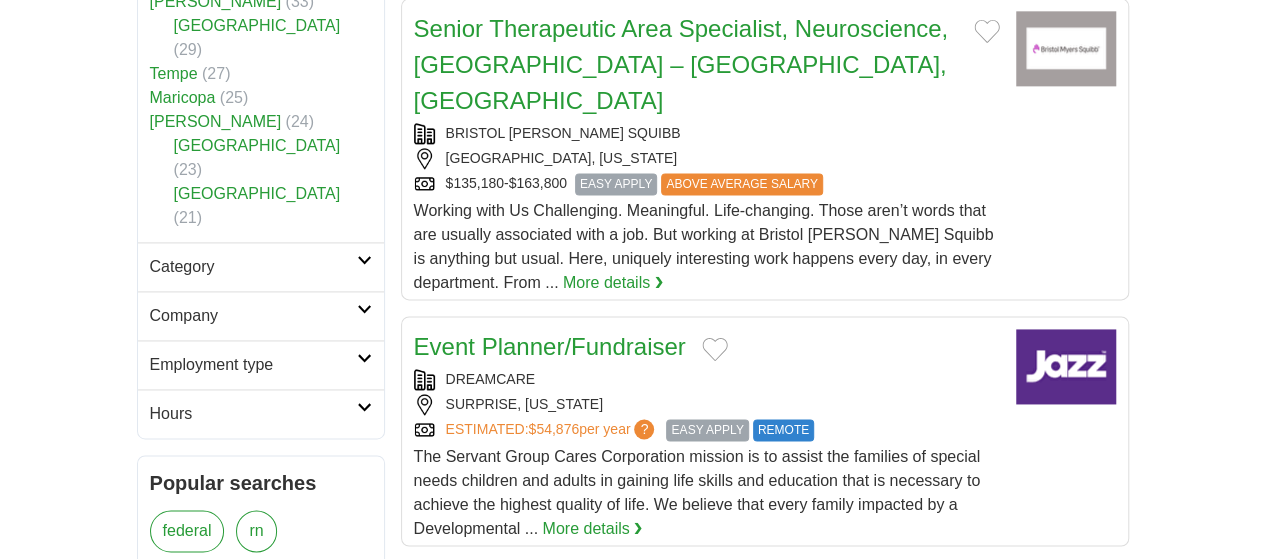 click at bounding box center (364, 260) 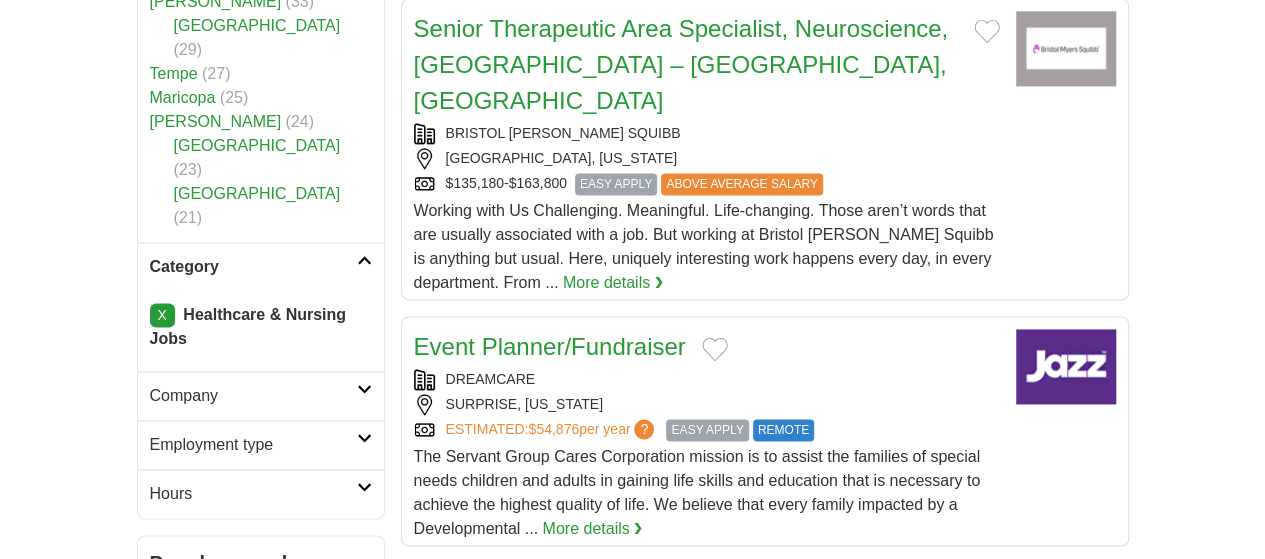 click at bounding box center (364, 389) 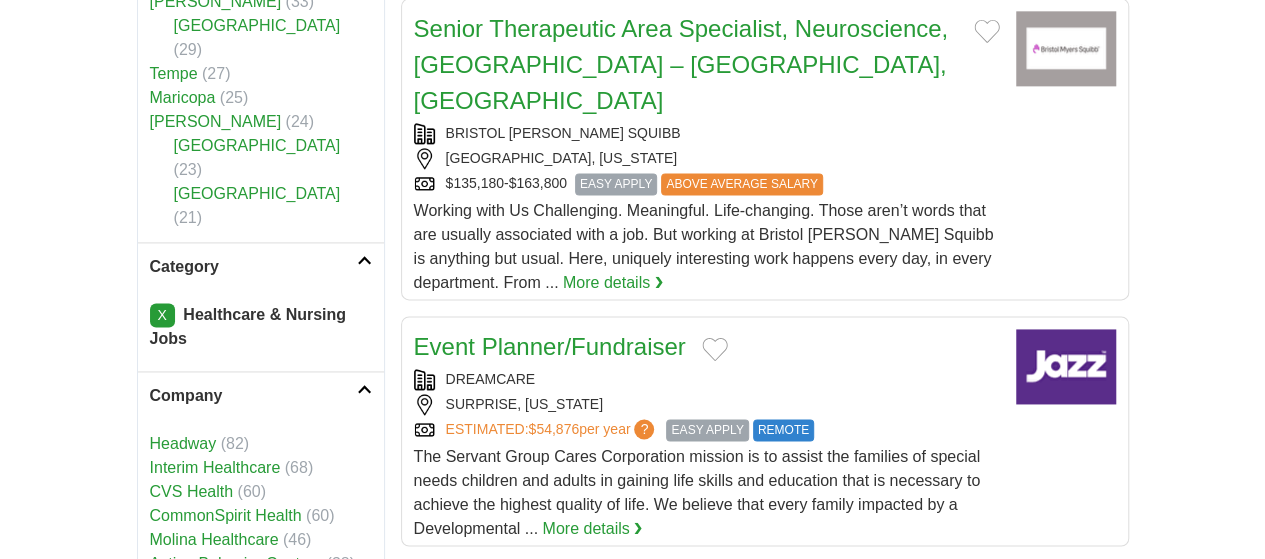click at bounding box center [364, 389] 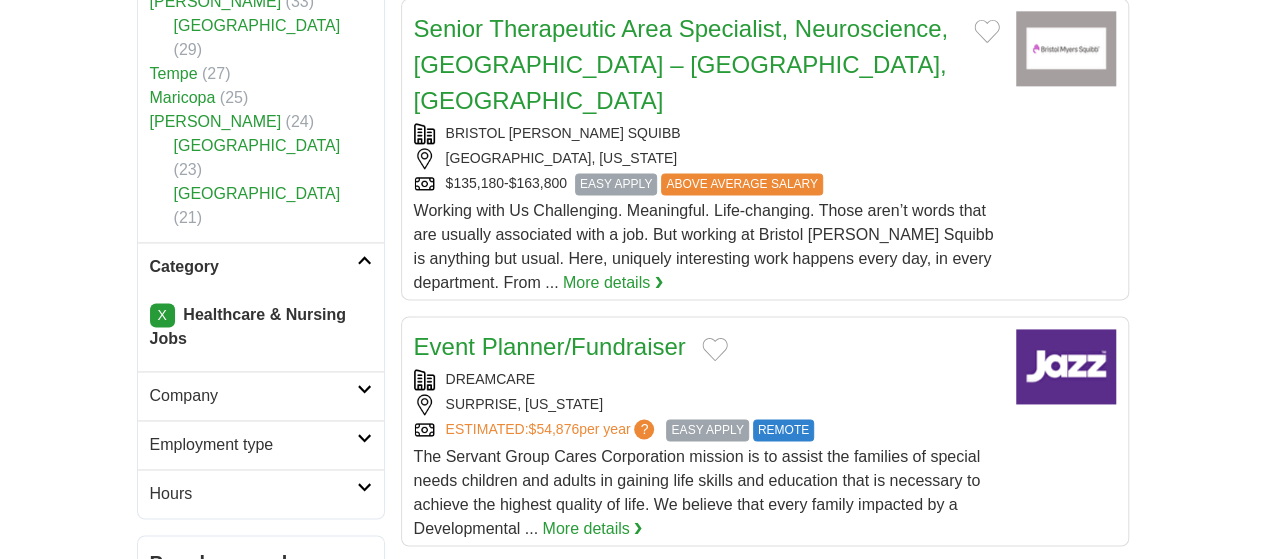 click at bounding box center (364, 438) 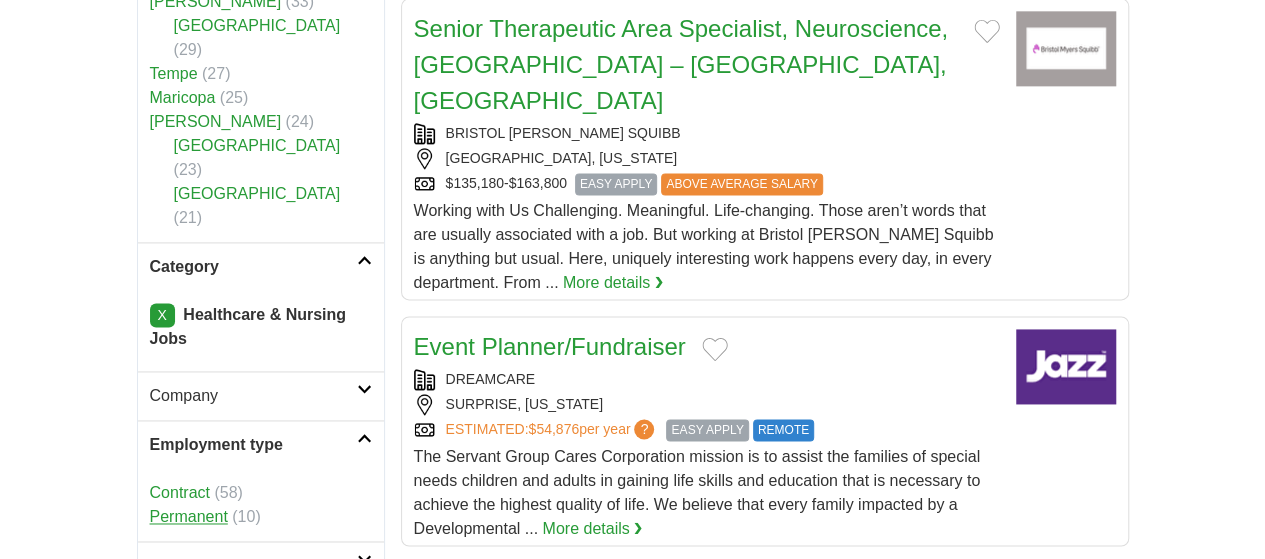 click on "Permanent" at bounding box center (189, 516) 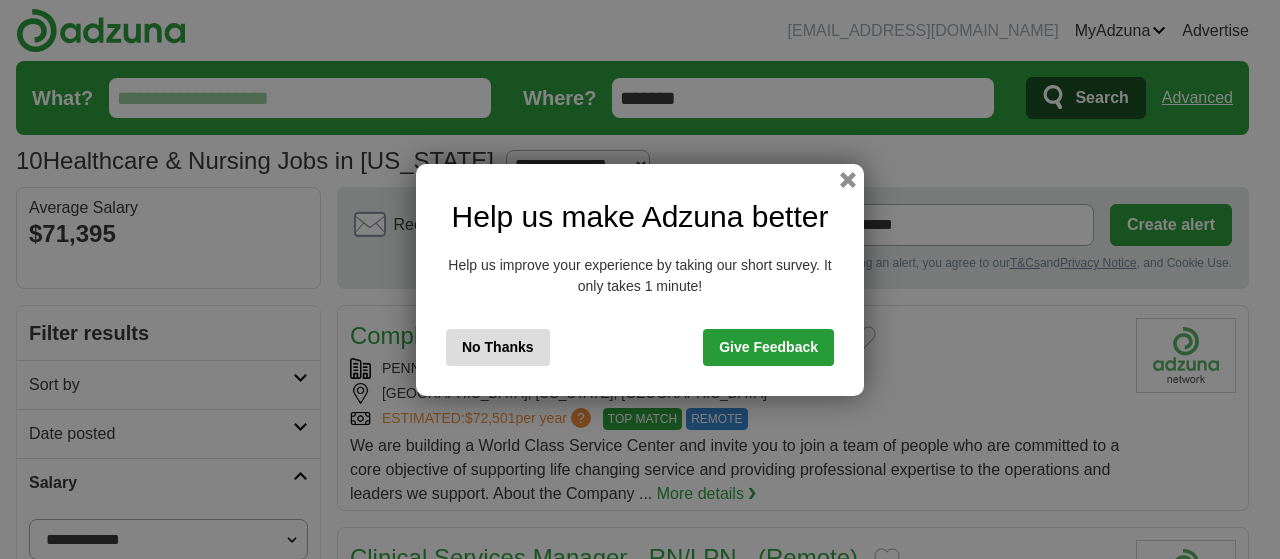 scroll, scrollTop: 0, scrollLeft: 0, axis: both 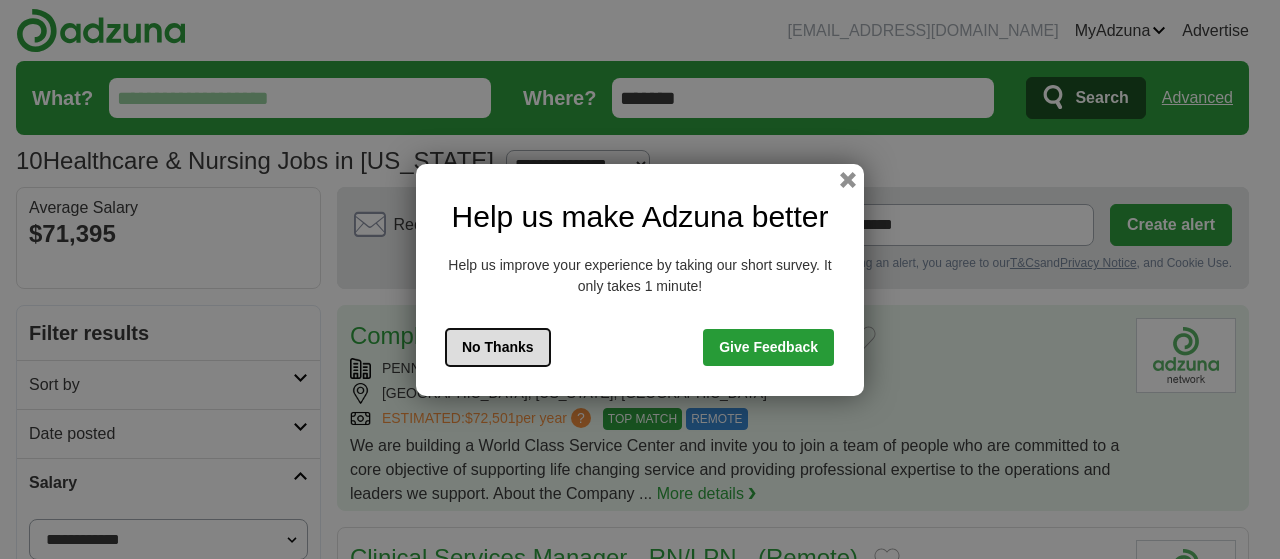 click on "No Thanks" at bounding box center (498, 347) 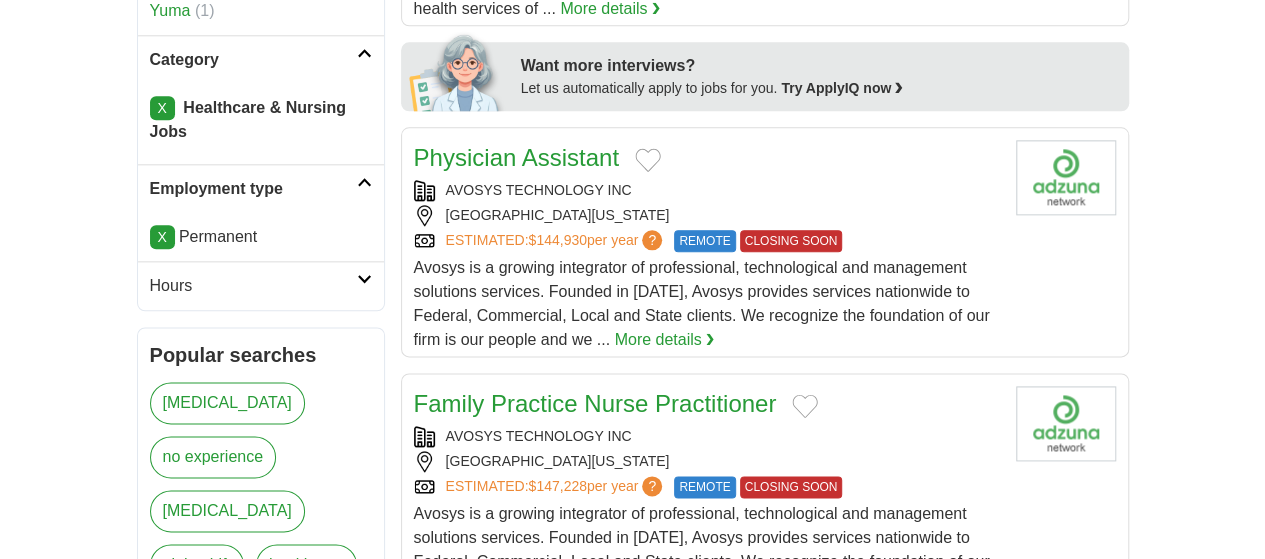 scroll, scrollTop: 1100, scrollLeft: 0, axis: vertical 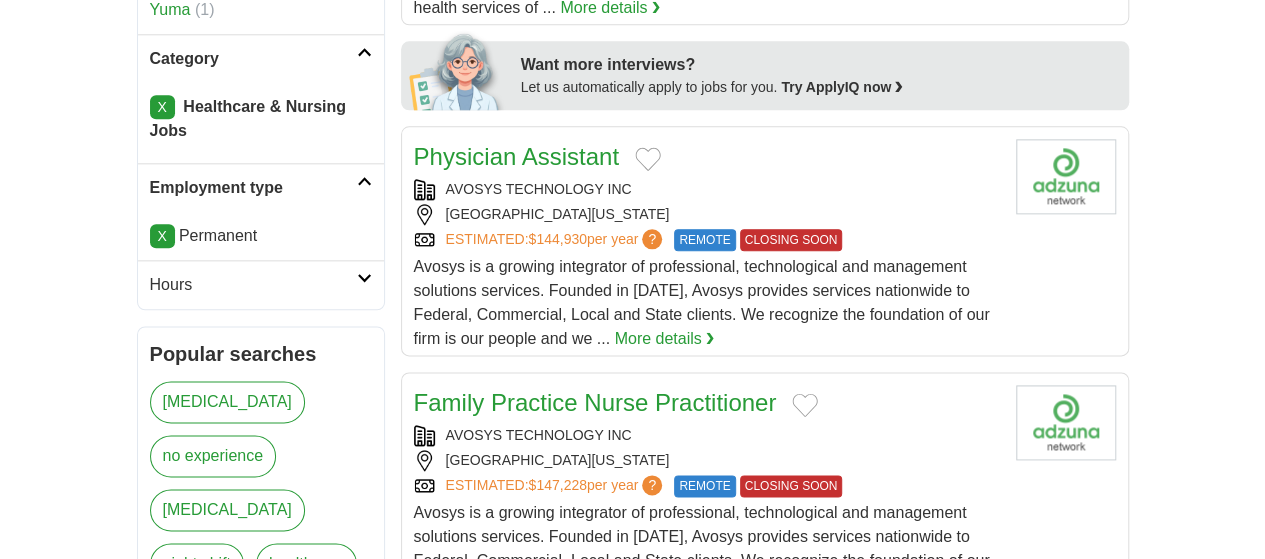 click on "more ❯" at bounding box center (174, 617) 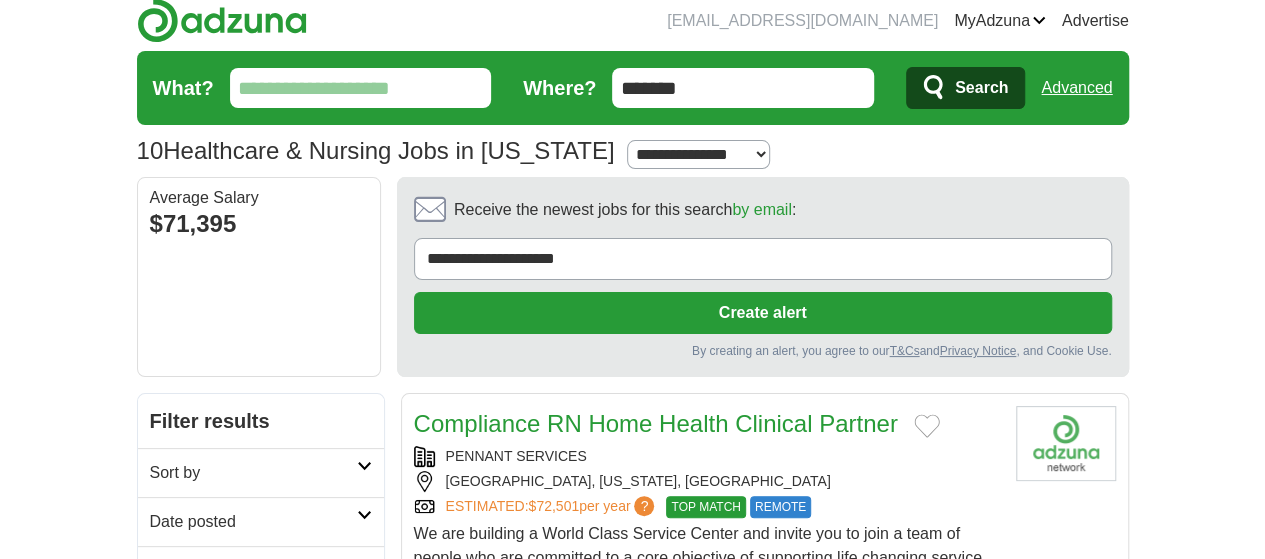 scroll, scrollTop: 0, scrollLeft: 0, axis: both 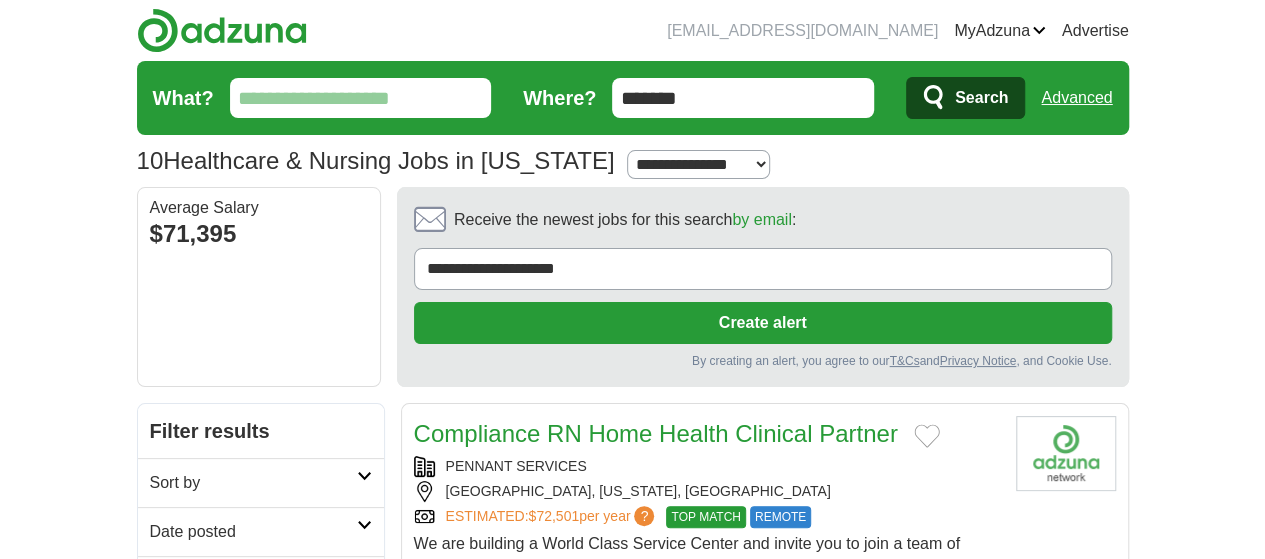 click at bounding box center (364, 476) 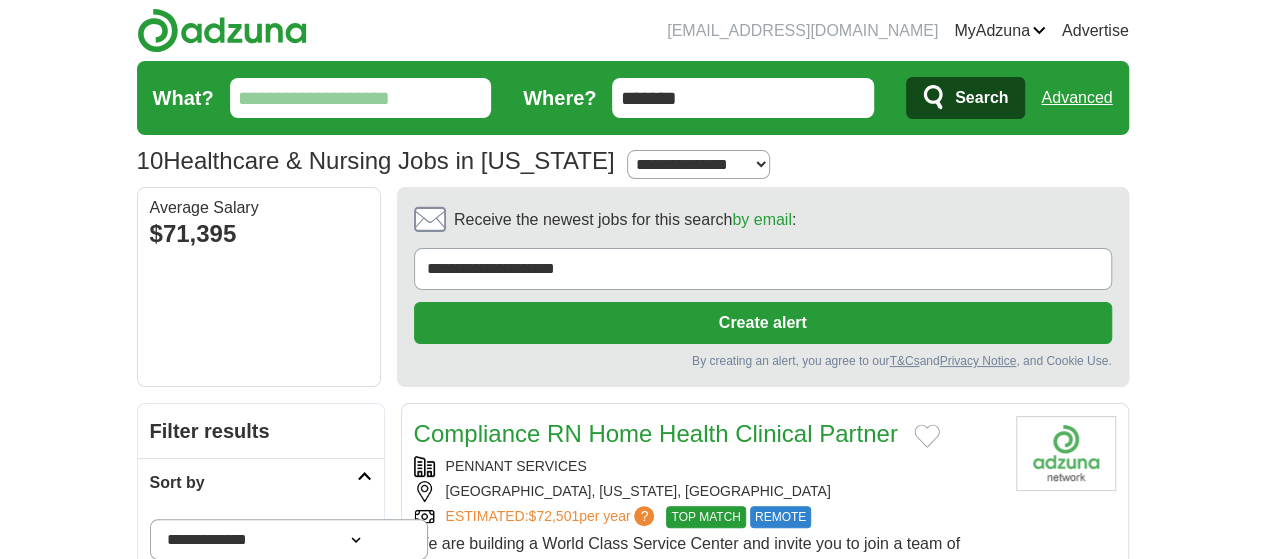 click at bounding box center (364, 476) 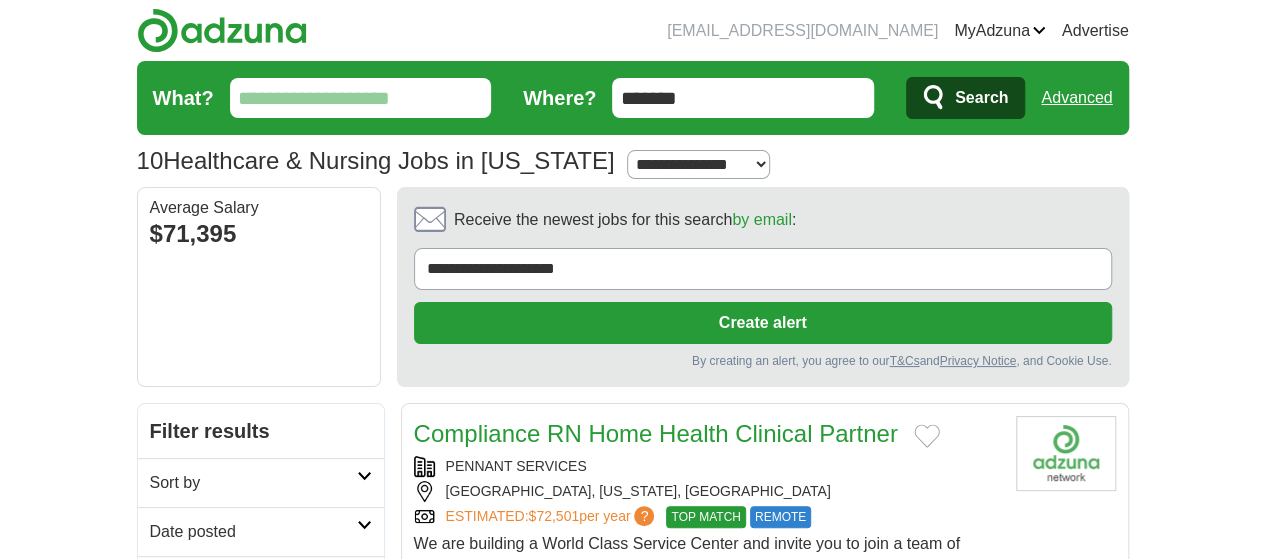 click on "Sort by" at bounding box center [261, 482] 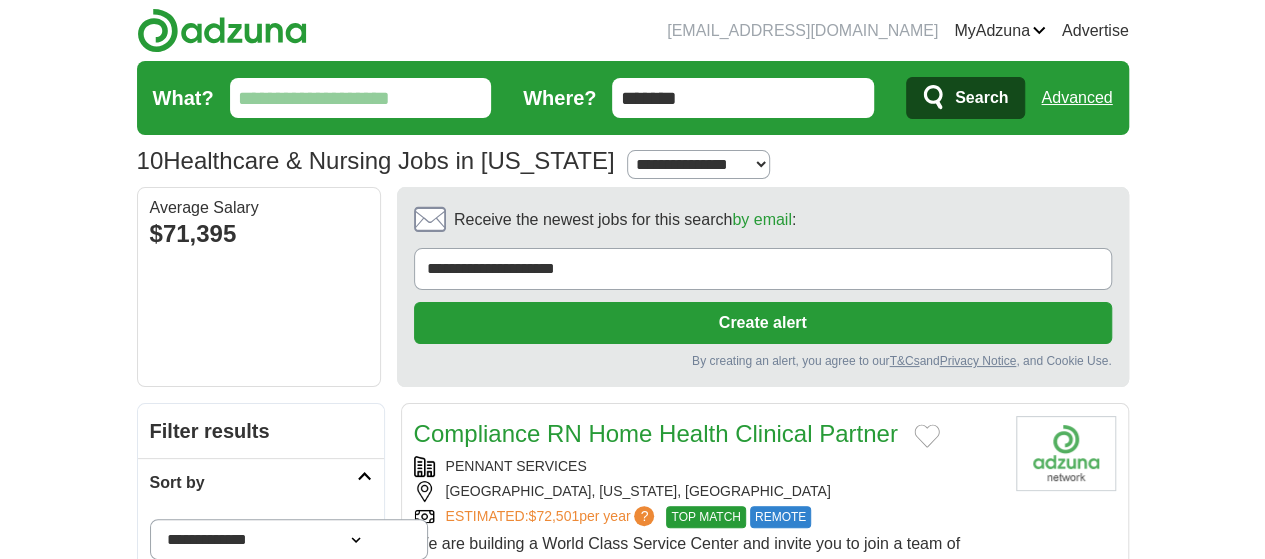 click on "**********" at bounding box center (289, 539) 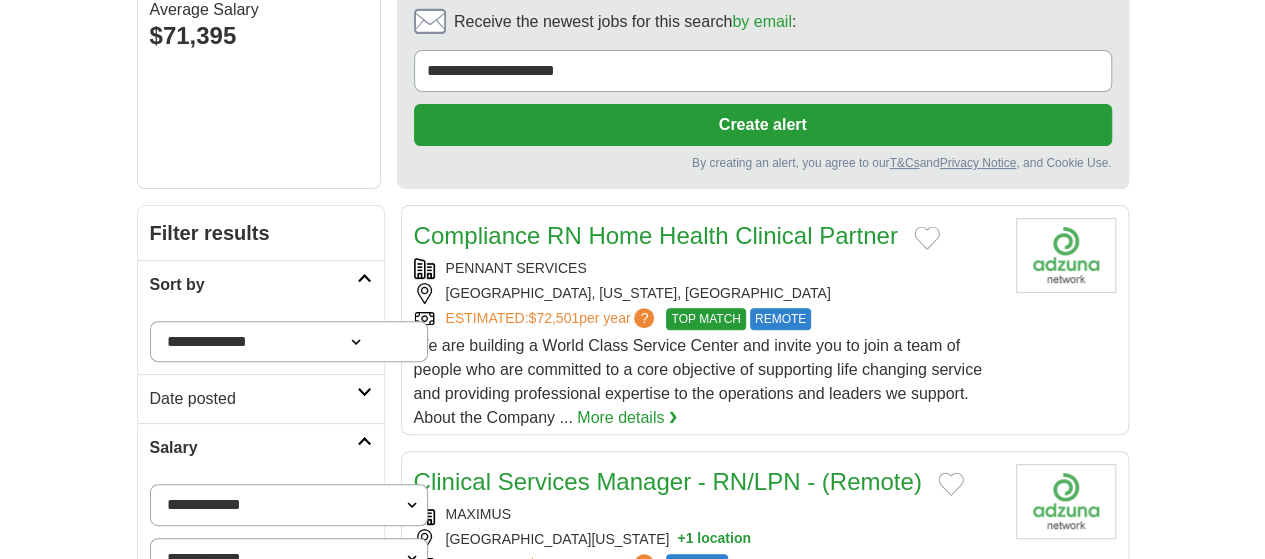 scroll, scrollTop: 198, scrollLeft: 0, axis: vertical 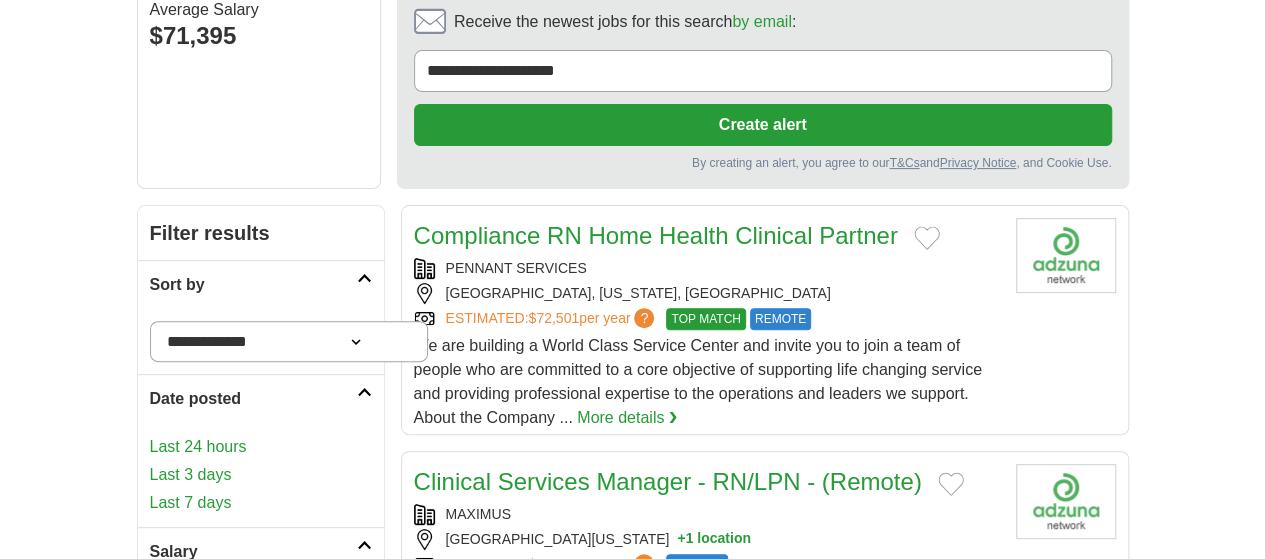 click on "walstib1989@gmail.com
MyAdzuna
Alerts
Favorites
Resumes
ApplyIQ
Preferences
Posted jobs
Logout
Advertise
10
Healthcare & Nursing Jobs in Arizona
from $50,000
Salary
Select a salary range
Salary from
from $10,000
from $20,000 from $40,000" at bounding box center (633, 1961) 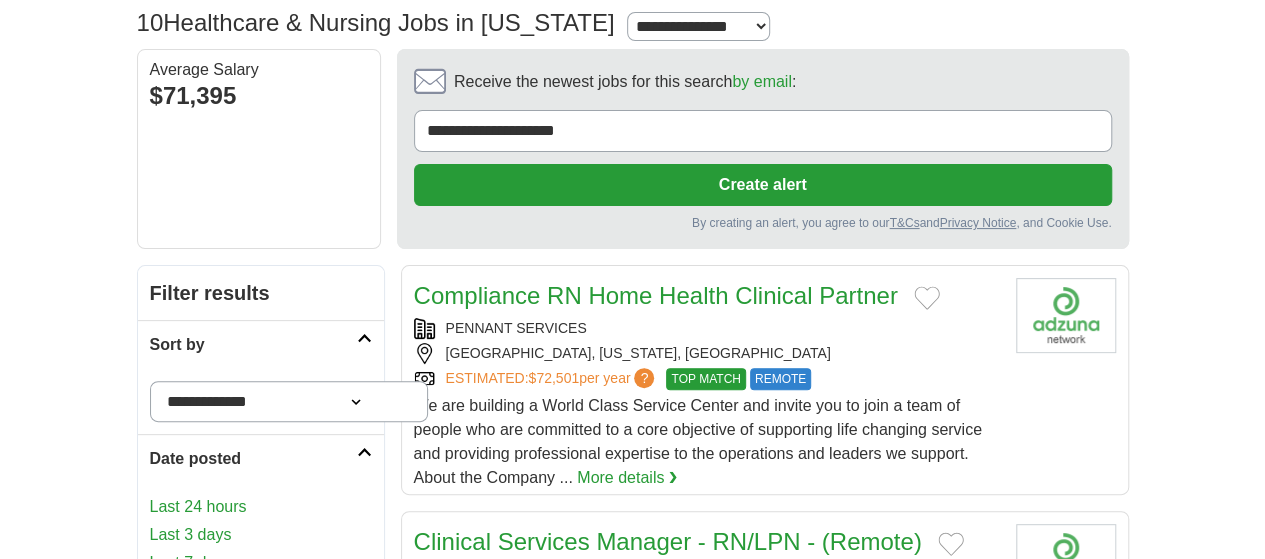 scroll, scrollTop: 0, scrollLeft: 0, axis: both 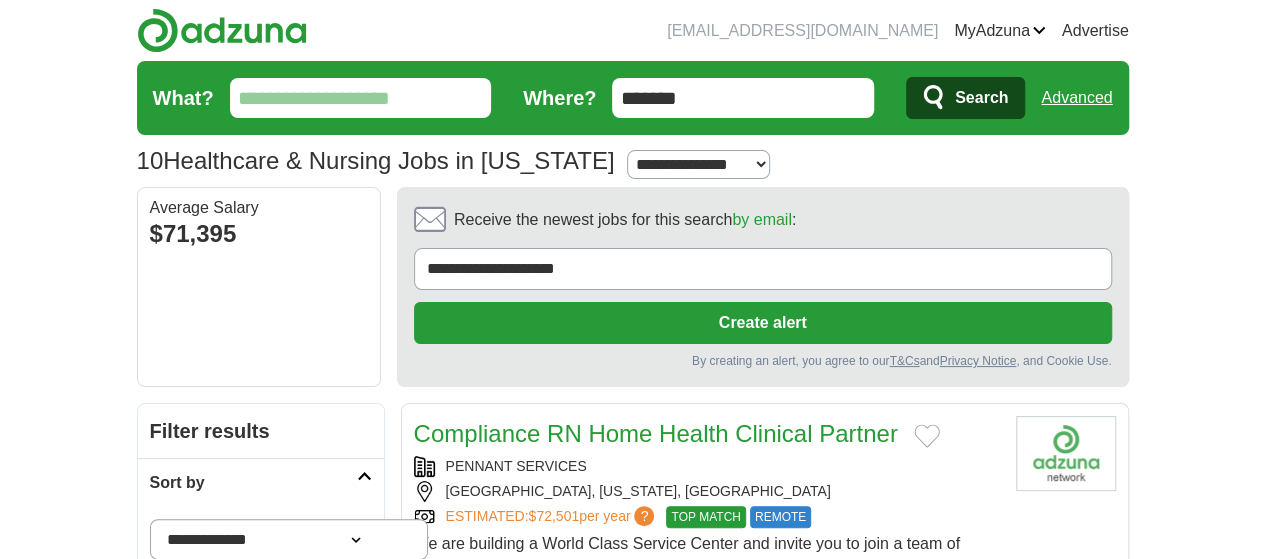click on "**********" at bounding box center [698, 164] 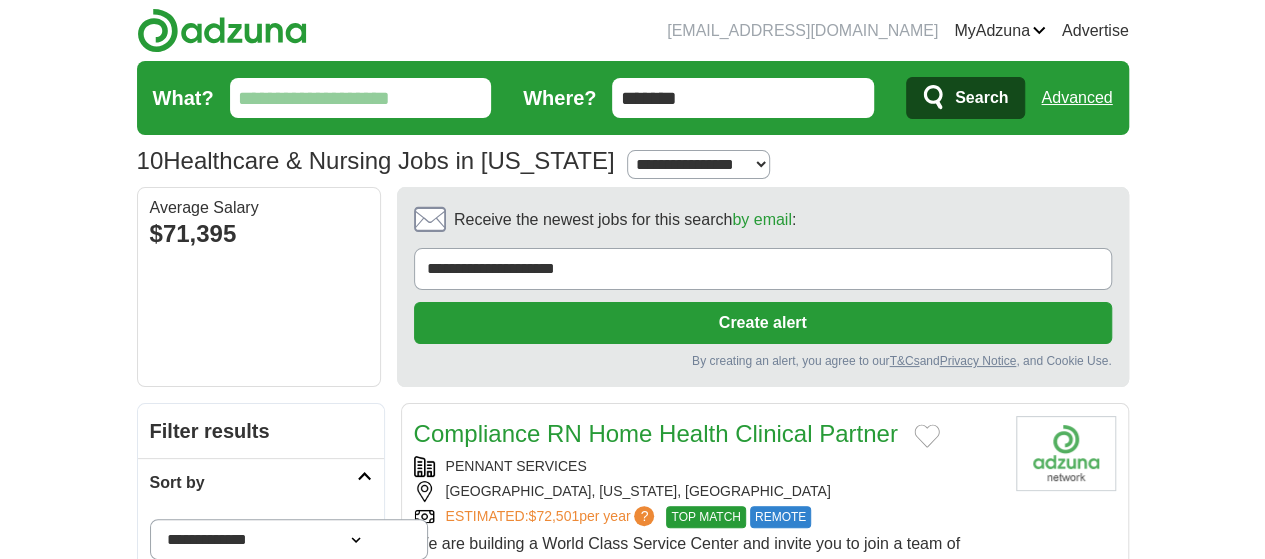 click on "**********" at bounding box center (698, 164) 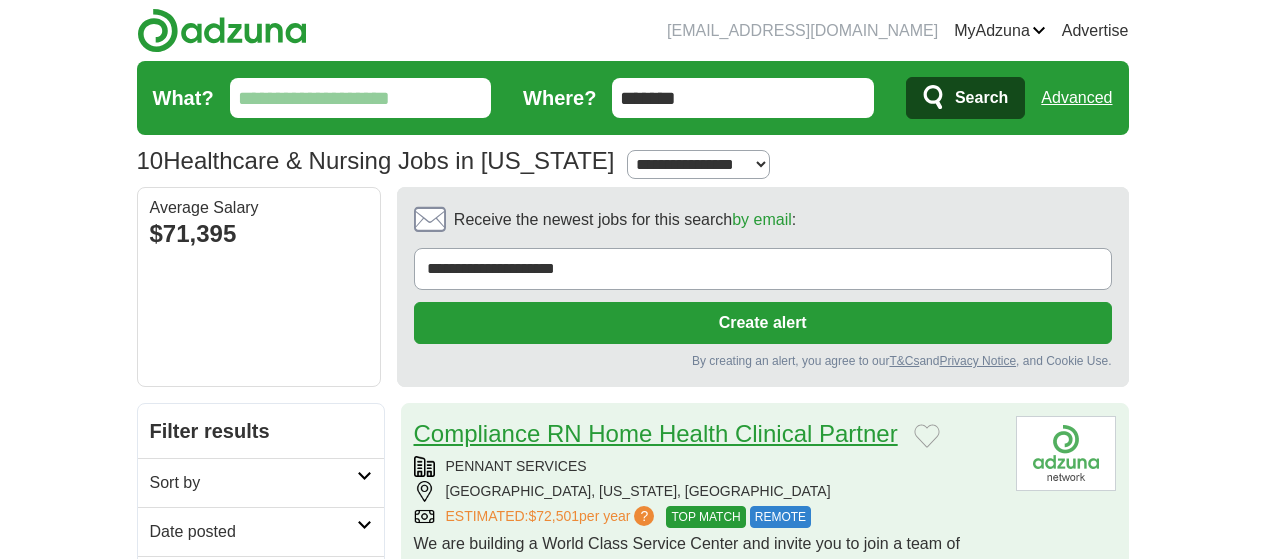 scroll, scrollTop: 0, scrollLeft: 0, axis: both 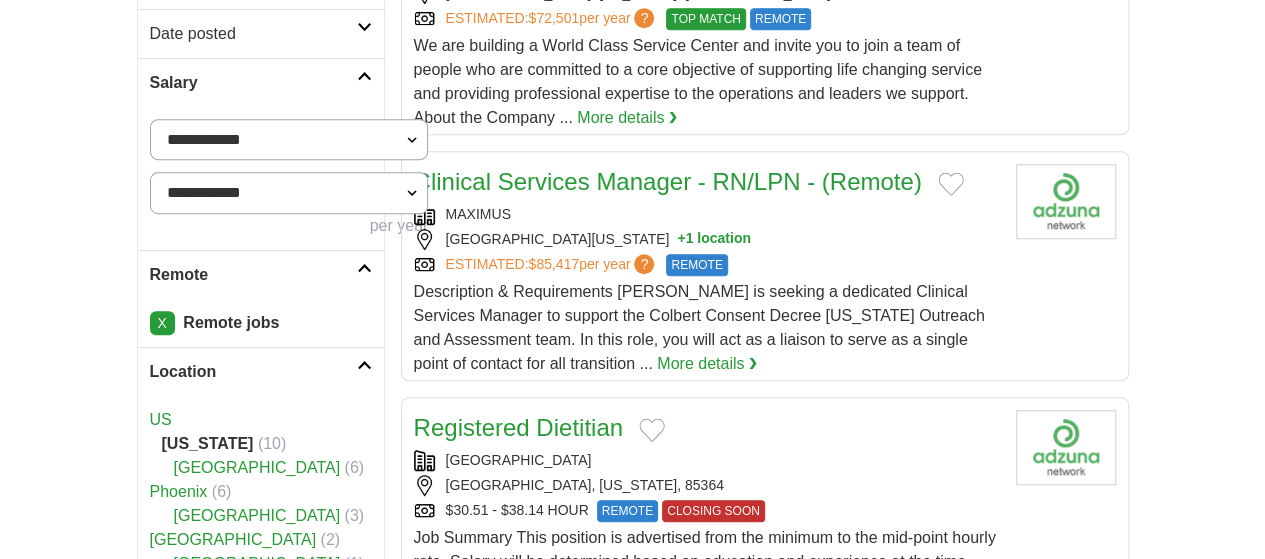click at bounding box center (364, 365) 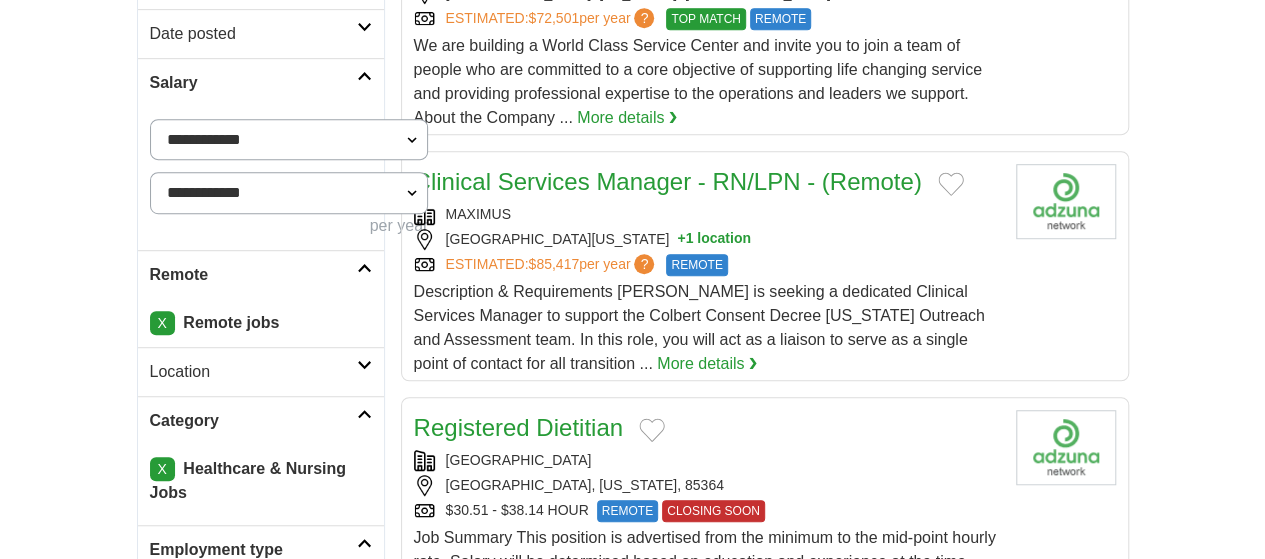 click on "X" at bounding box center [162, 469] 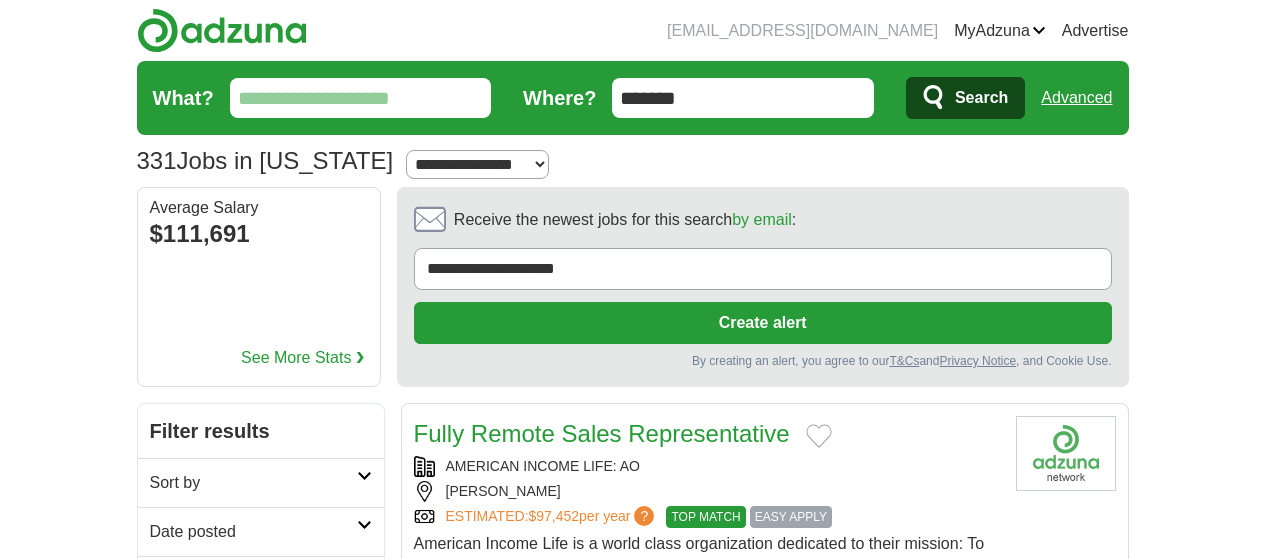 scroll, scrollTop: 0, scrollLeft: 0, axis: both 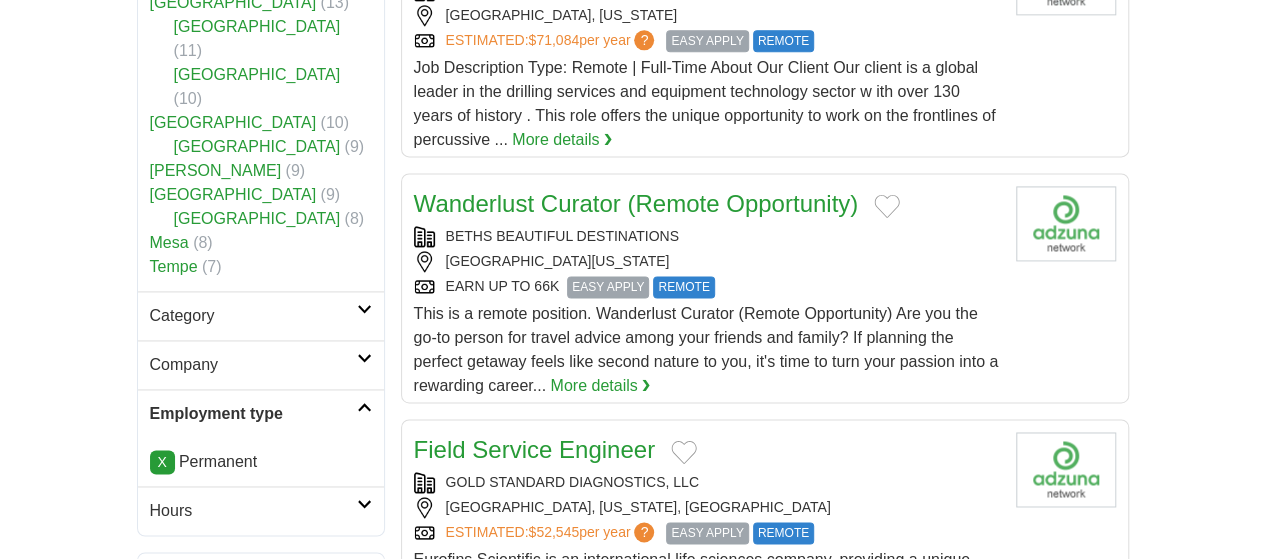 click on "more ❯" at bounding box center [288, 796] 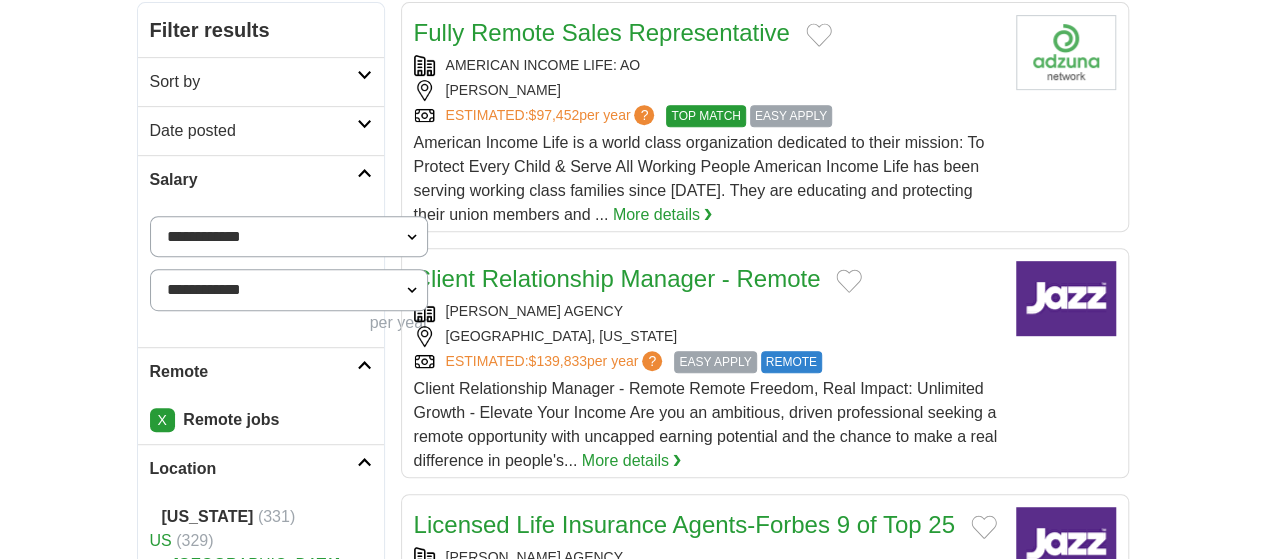 scroll, scrollTop: 400, scrollLeft: 0, axis: vertical 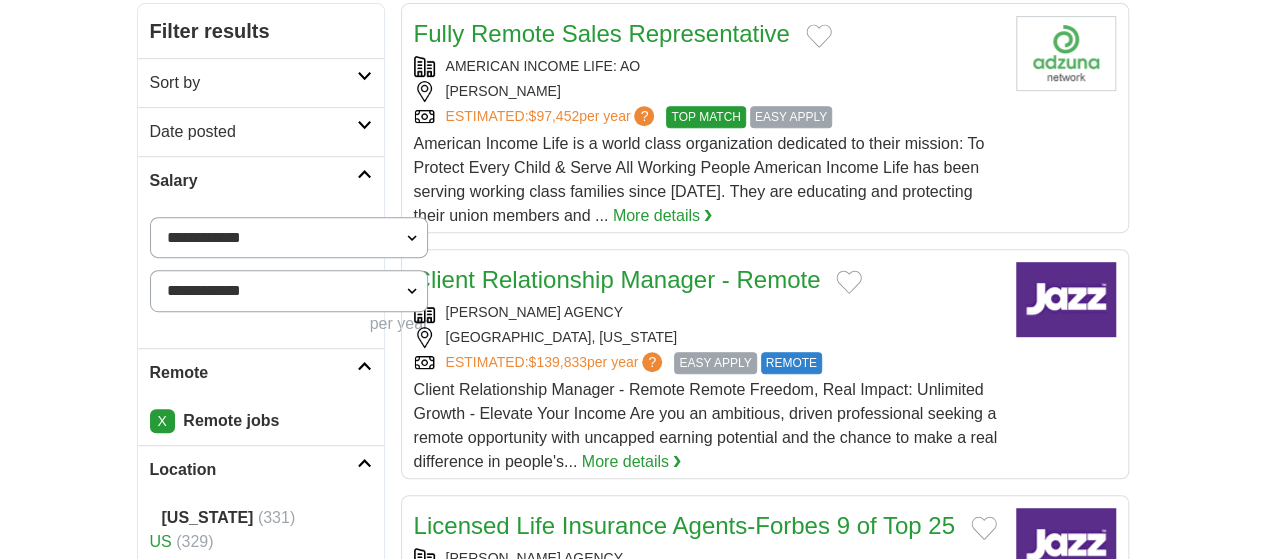 click at bounding box center (364, 366) 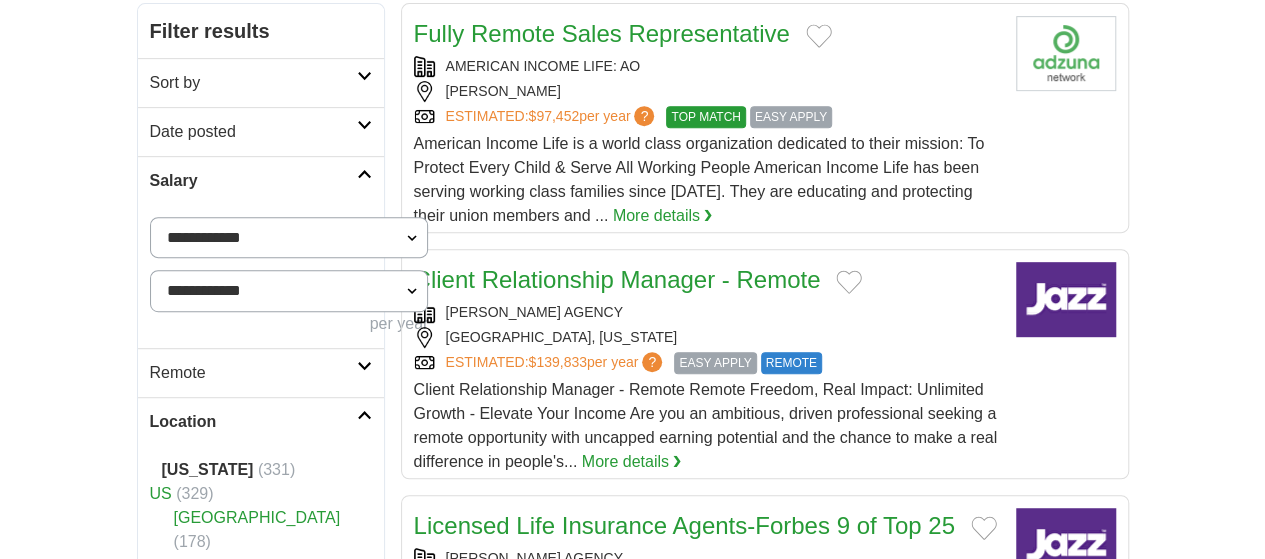 click at bounding box center [364, 366] 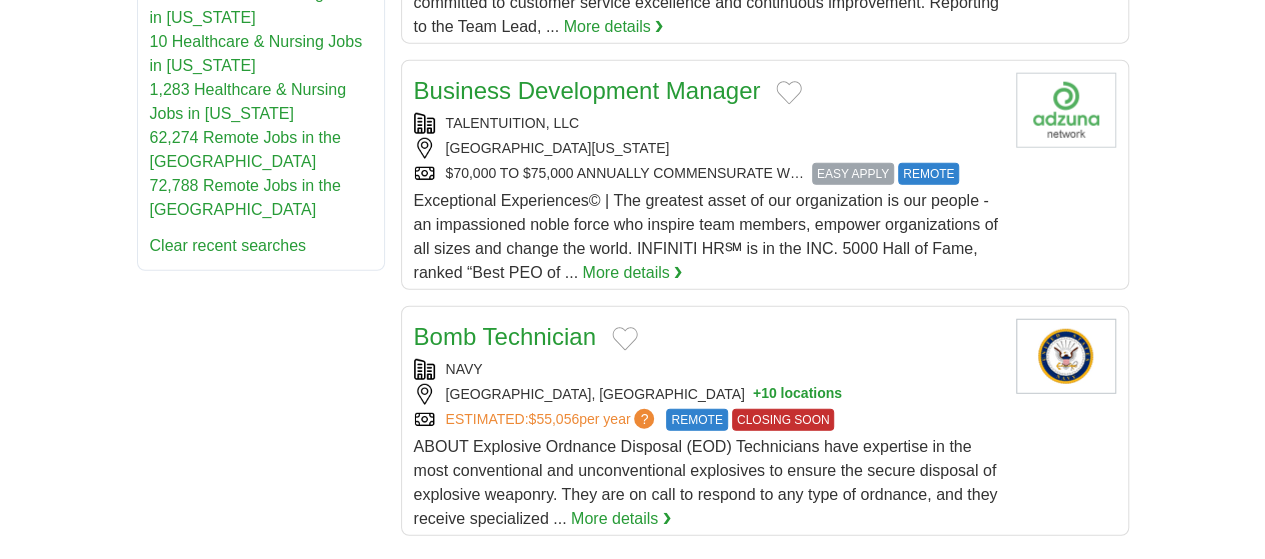 scroll, scrollTop: 2495, scrollLeft: 0, axis: vertical 